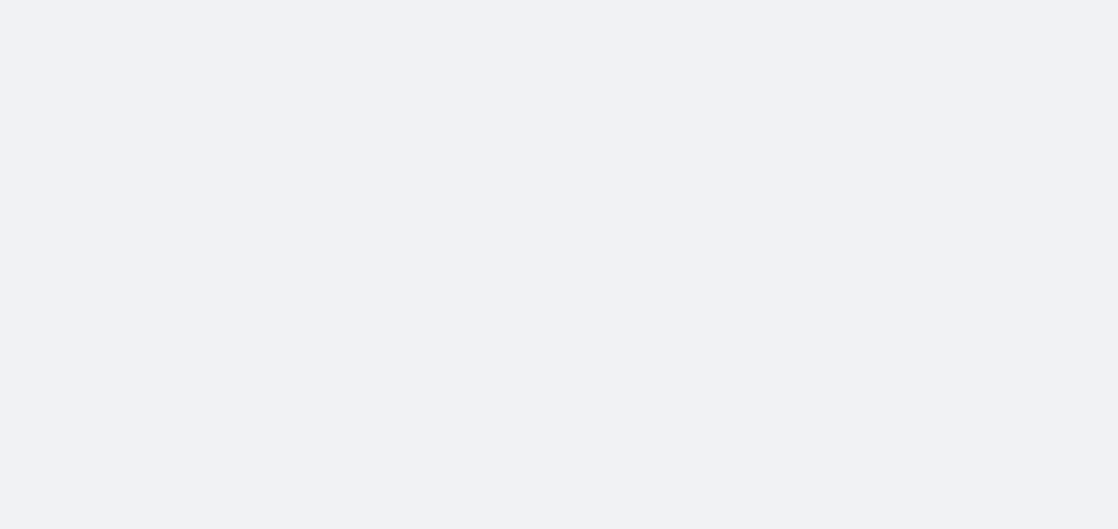 scroll, scrollTop: 0, scrollLeft: 0, axis: both 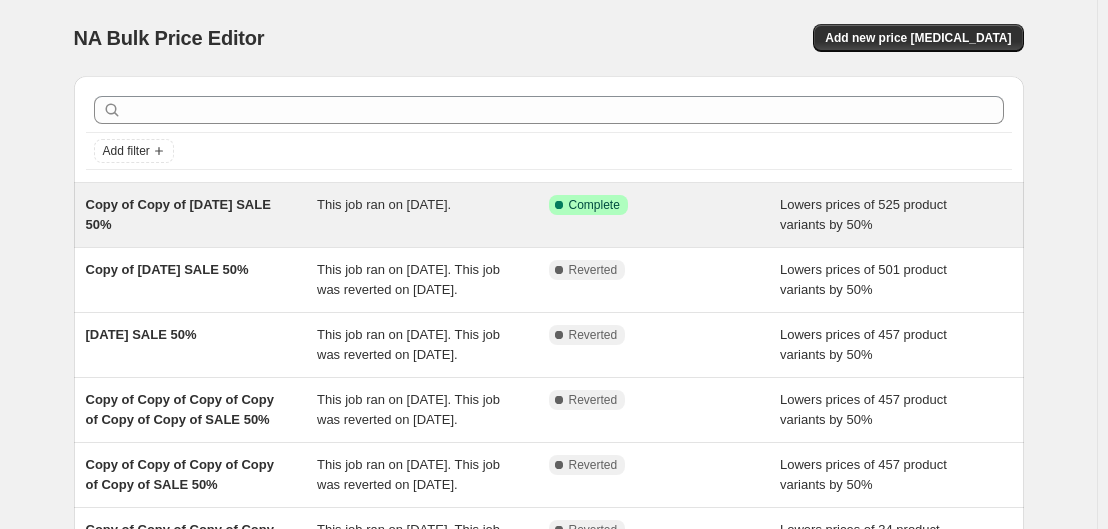 click on "Copy of Copy of [DATE] SALE 50% This job ran on [DATE]. Success Complete Complete Lowers prices of 525 product variants by 50%" at bounding box center (549, 215) 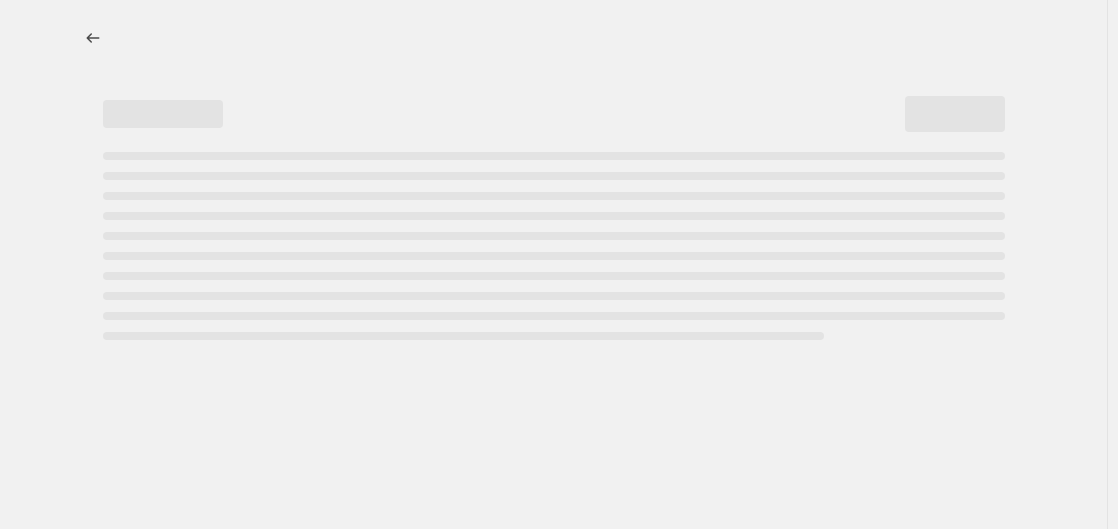 select on "percentage" 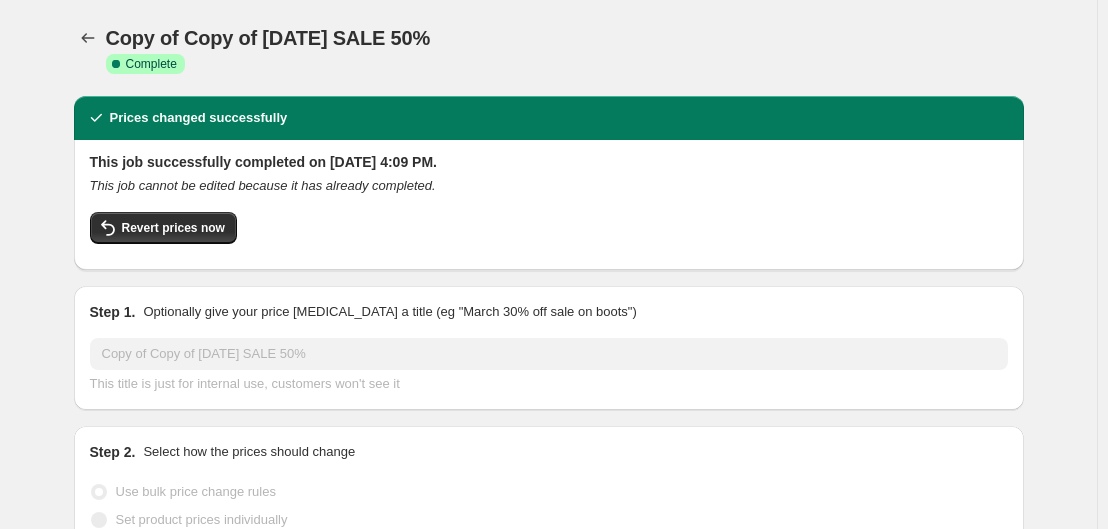 select on "collection" 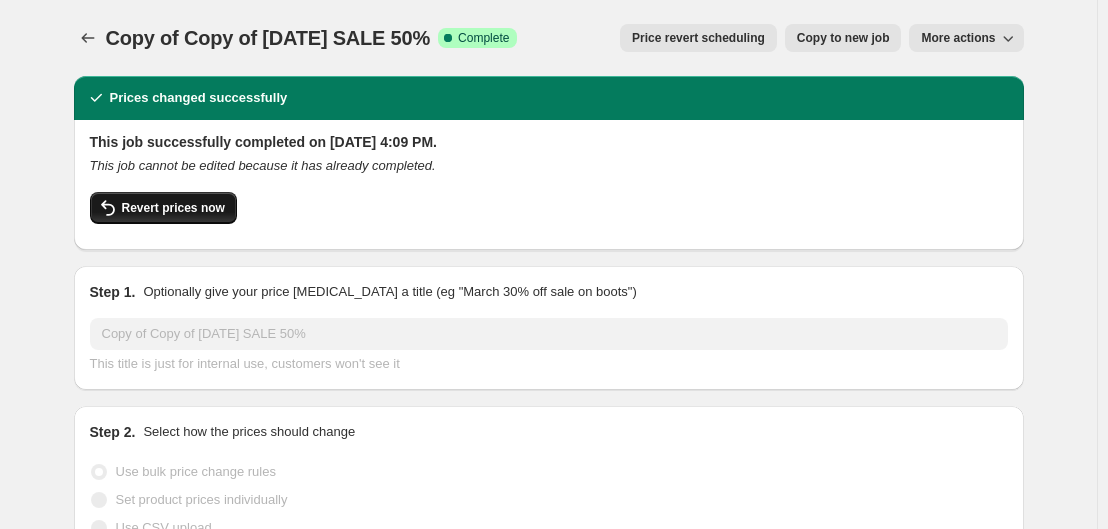 click on "Revert prices now" at bounding box center (163, 208) 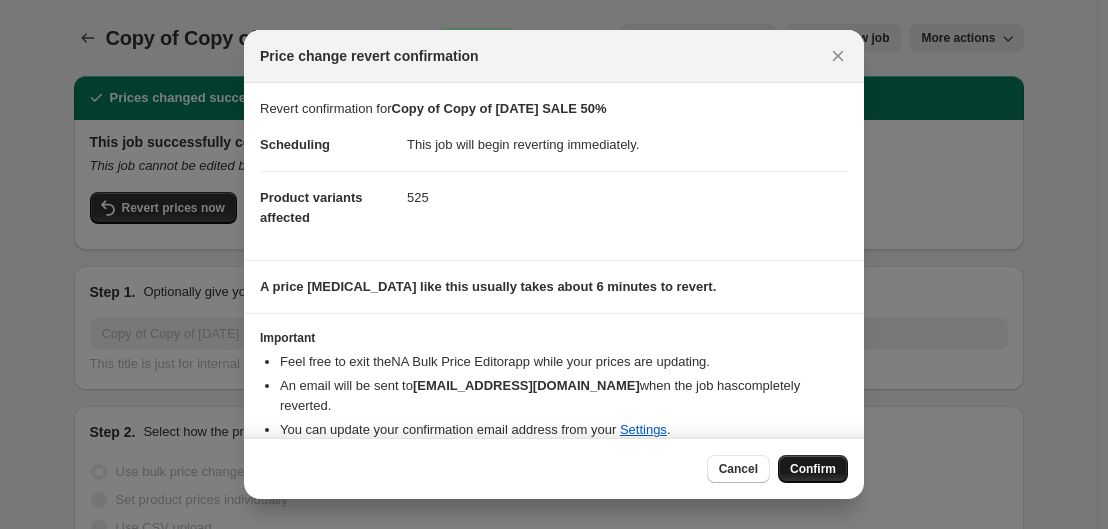 click on "Confirm" at bounding box center [813, 469] 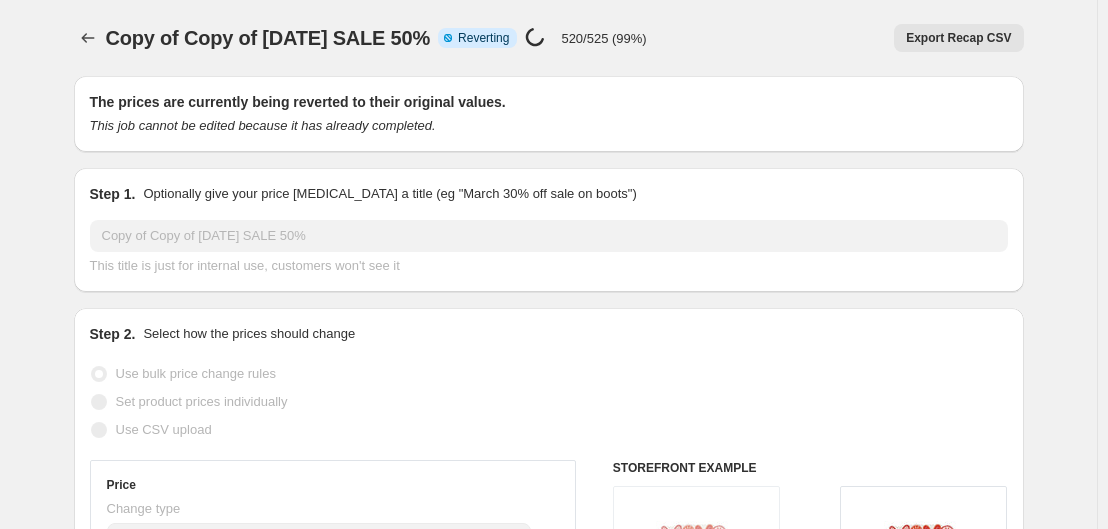 select on "percentage" 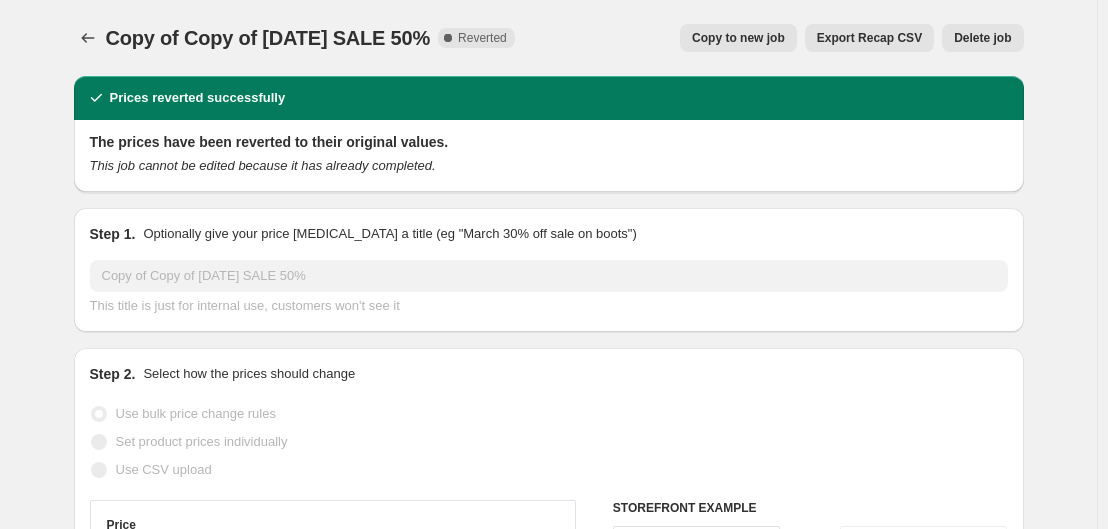 click on "Copy to new job" at bounding box center (738, 38) 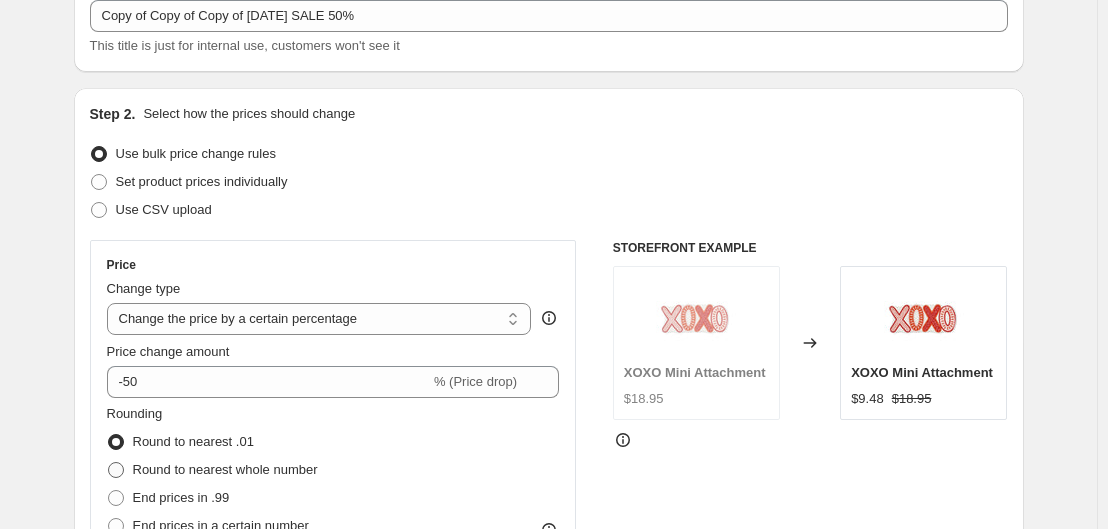 scroll, scrollTop: 0, scrollLeft: 0, axis: both 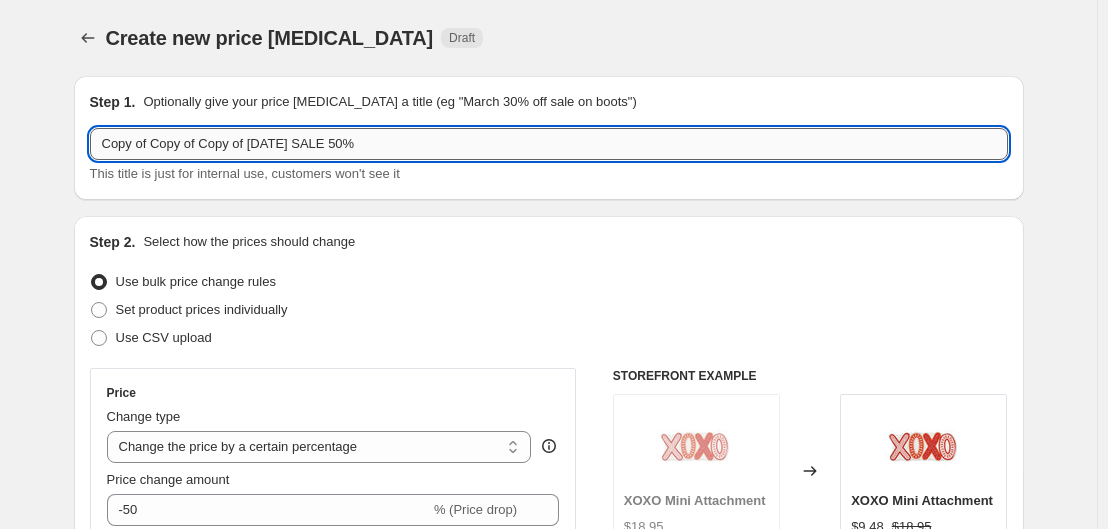 drag, startPoint x: 283, startPoint y: 147, endPoint x: 272, endPoint y: 155, distance: 13.601471 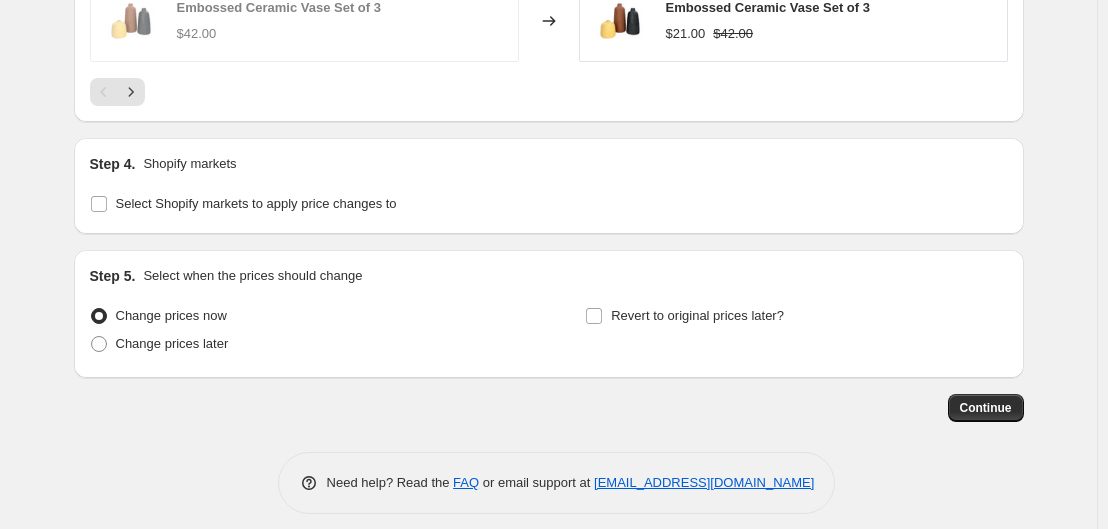 scroll, scrollTop: 1896, scrollLeft: 0, axis: vertical 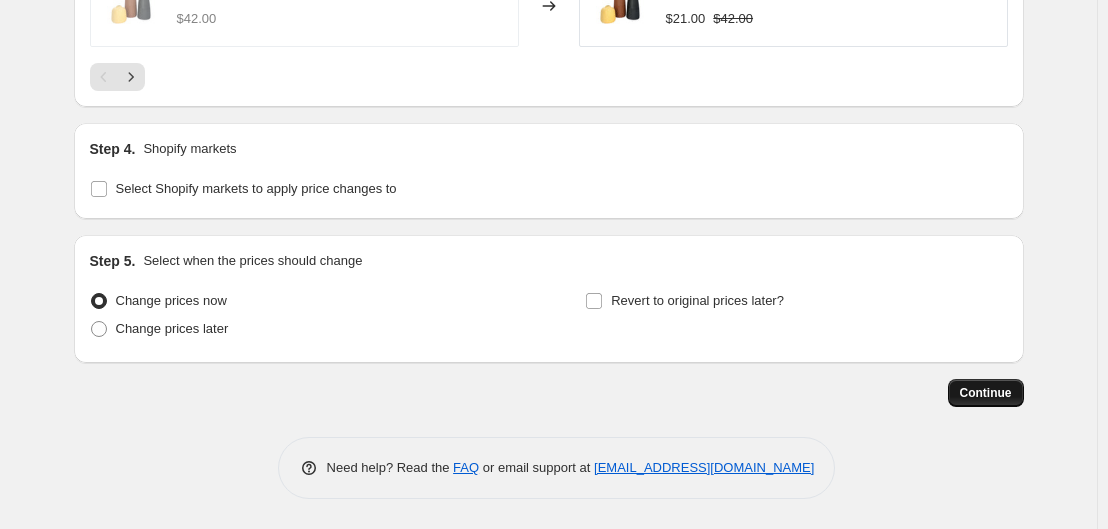 type on "Copy of Copy of Copy of [DATE] SALE 50%" 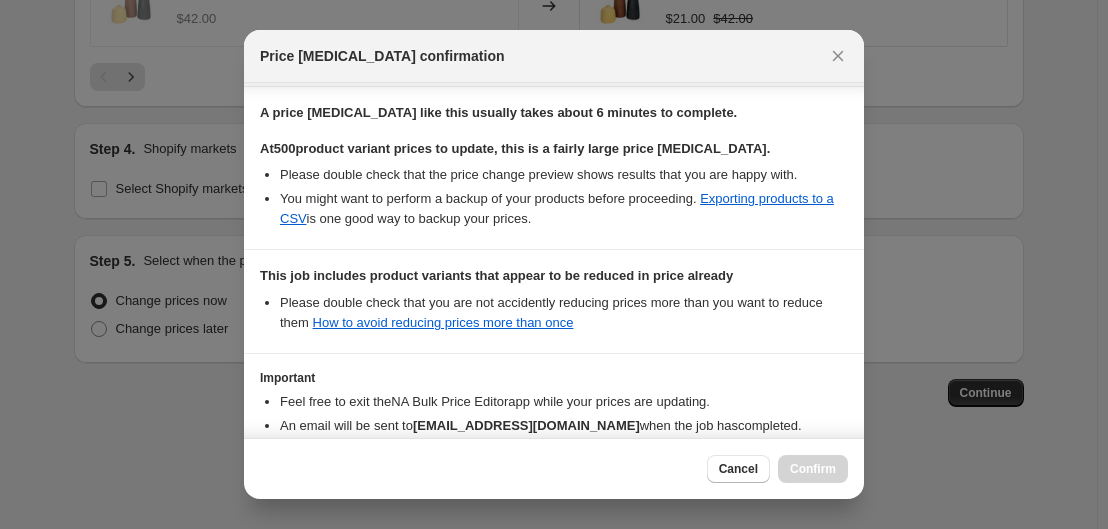 scroll, scrollTop: 0, scrollLeft: 0, axis: both 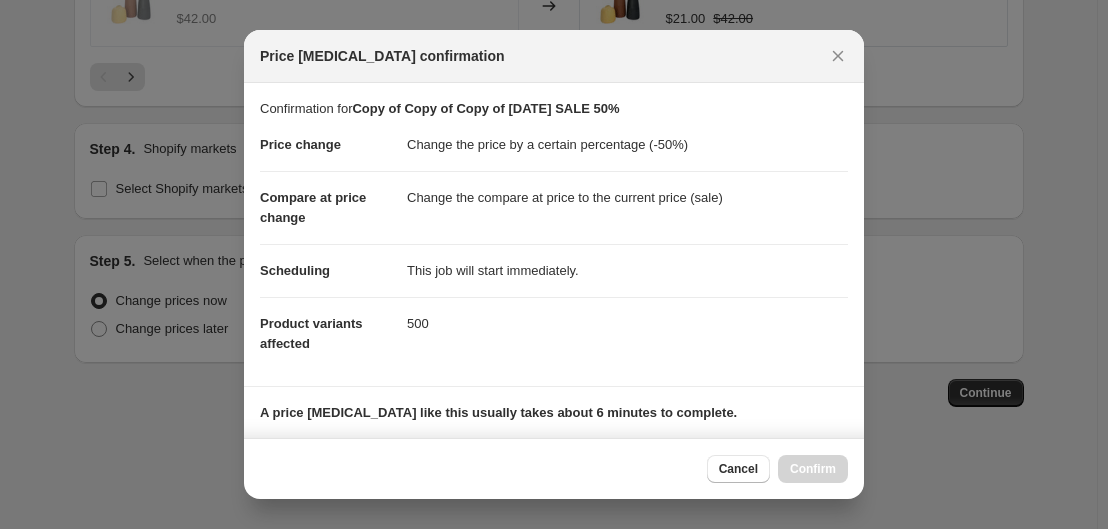 click on "Cancel Confirm" at bounding box center [777, 469] 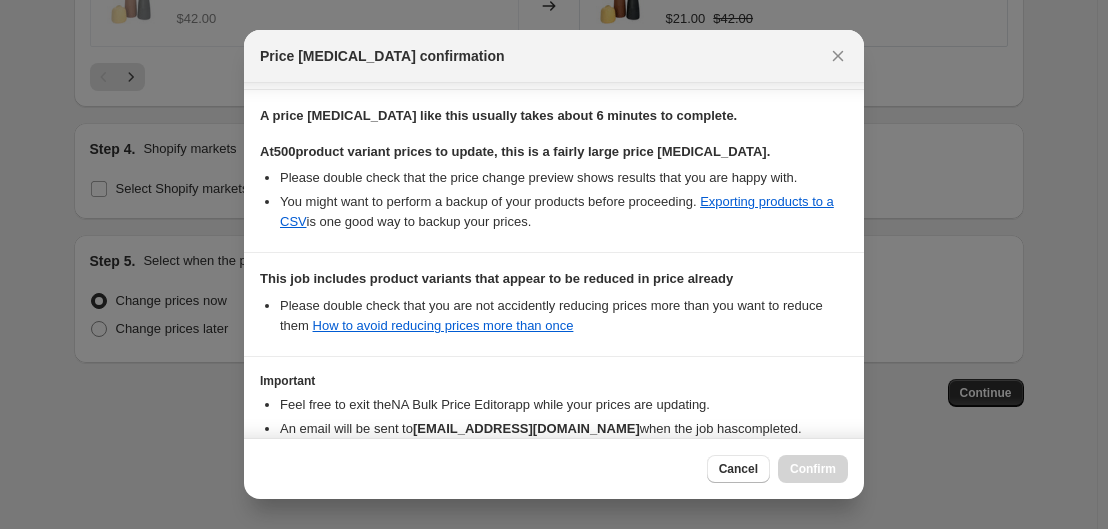 scroll, scrollTop: 423, scrollLeft: 0, axis: vertical 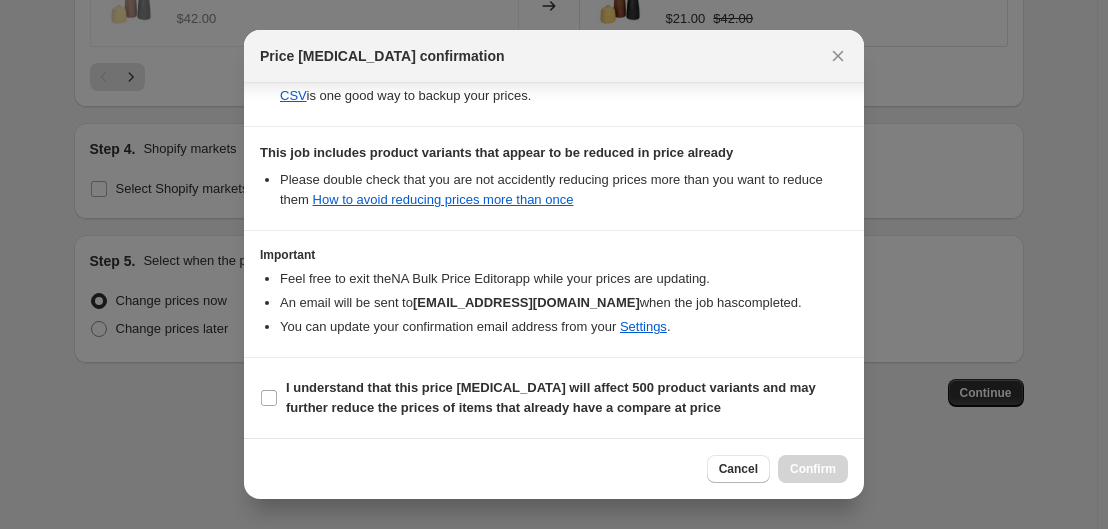 click on "I understand that this price [MEDICAL_DATA] will affect 500 product variants and may further reduce the prices of items that already have a compare at price" at bounding box center (554, 398) 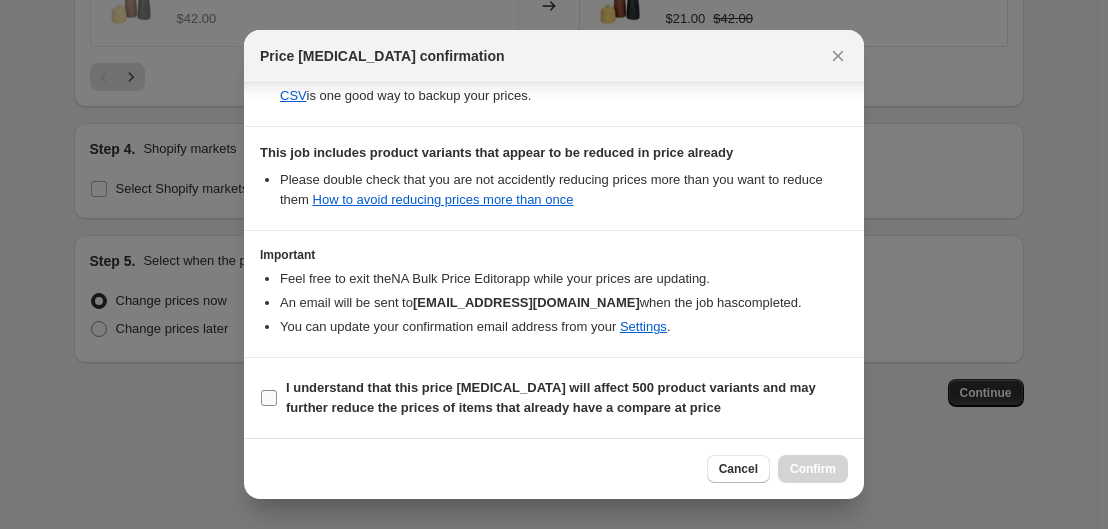 click on "I understand that this price [MEDICAL_DATA] will affect 500 product variants and may further reduce the prices of items that already have a compare at price" at bounding box center [269, 398] 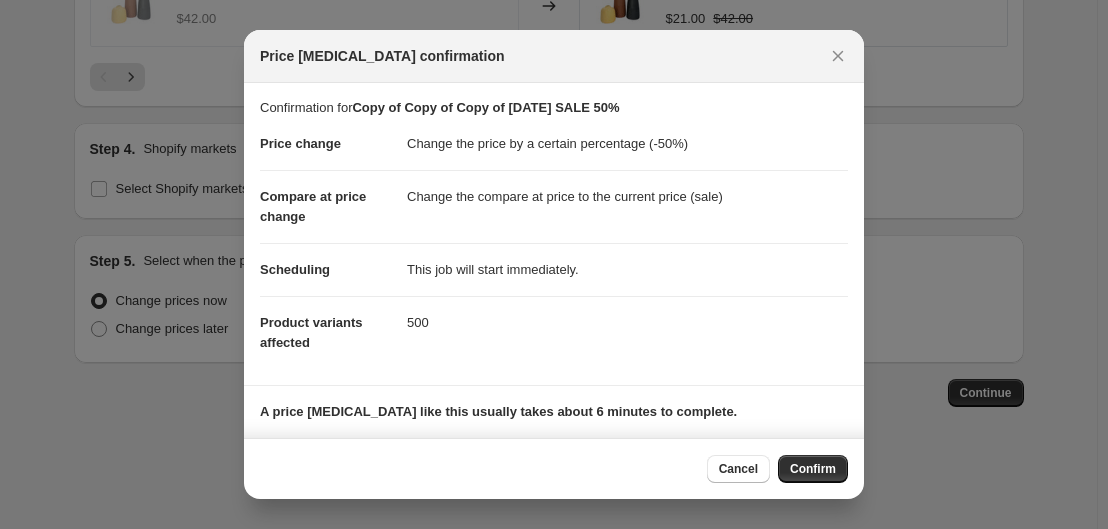 scroll, scrollTop: 0, scrollLeft: 0, axis: both 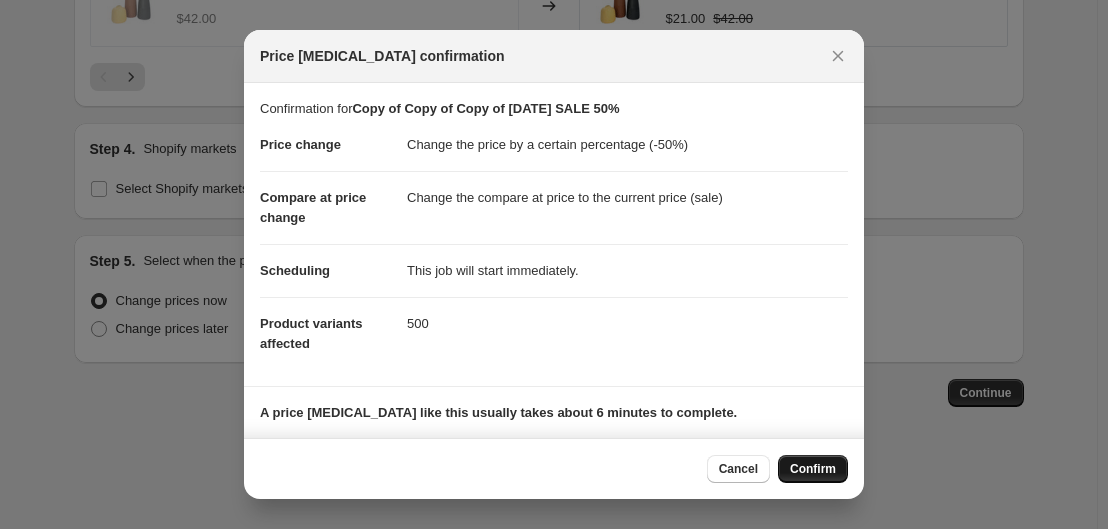 click on "Confirm" at bounding box center (813, 469) 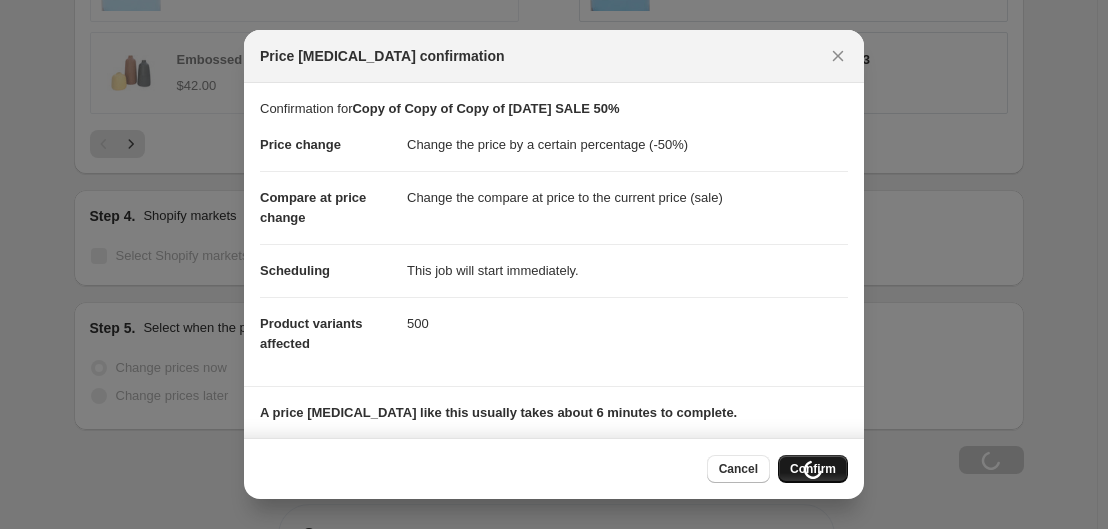scroll, scrollTop: 1964, scrollLeft: 0, axis: vertical 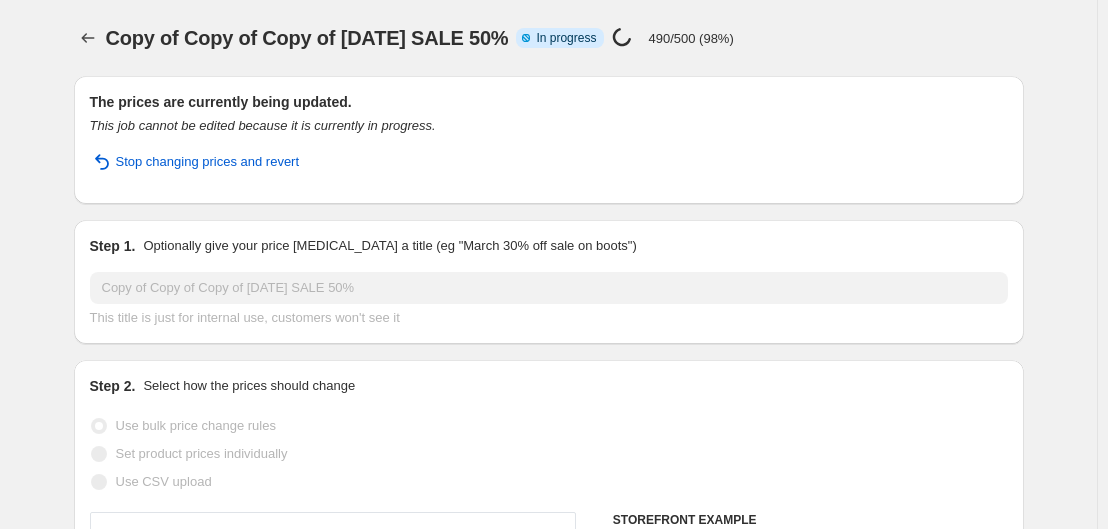 select on "percentage" 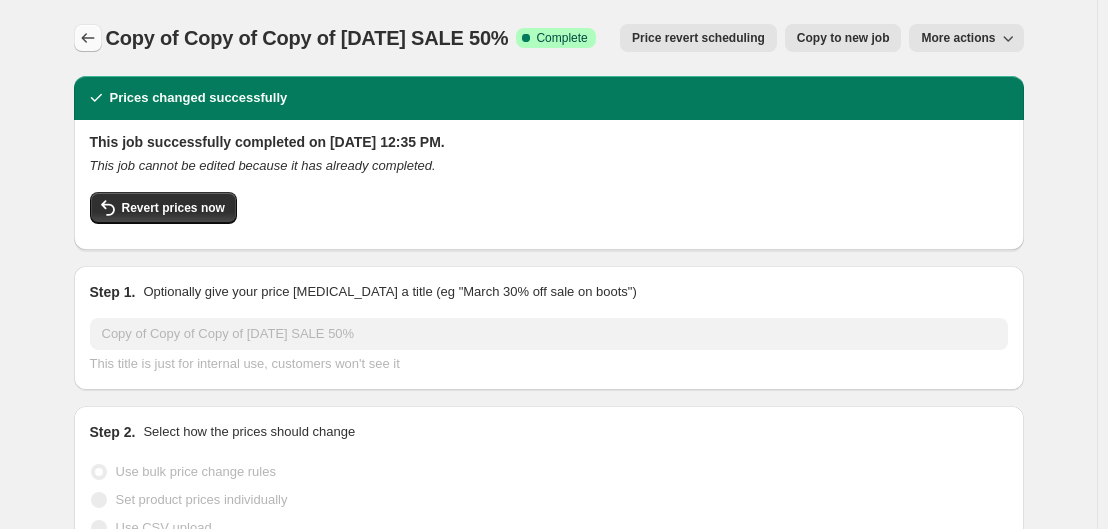 click 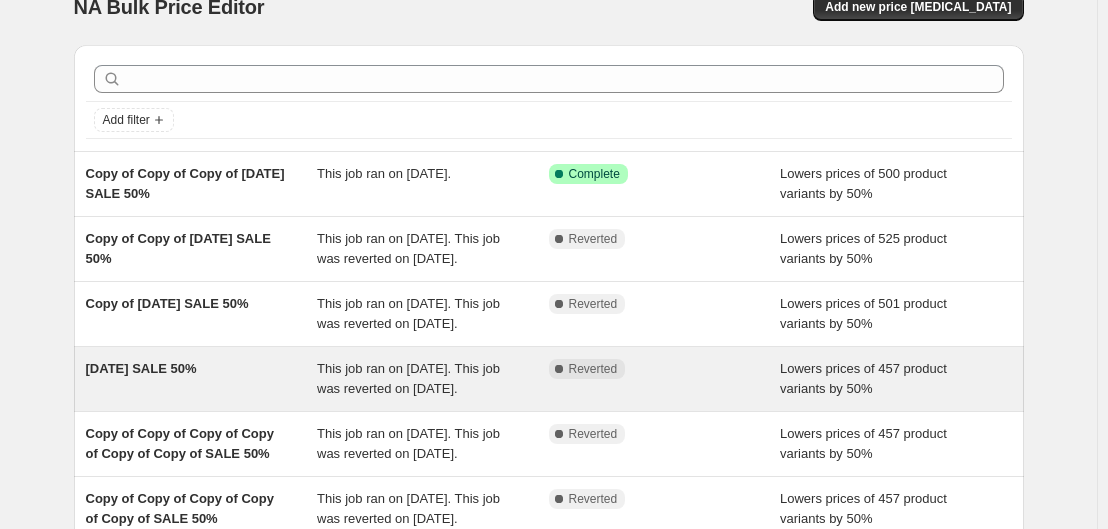 scroll, scrollTop: 0, scrollLeft: 0, axis: both 